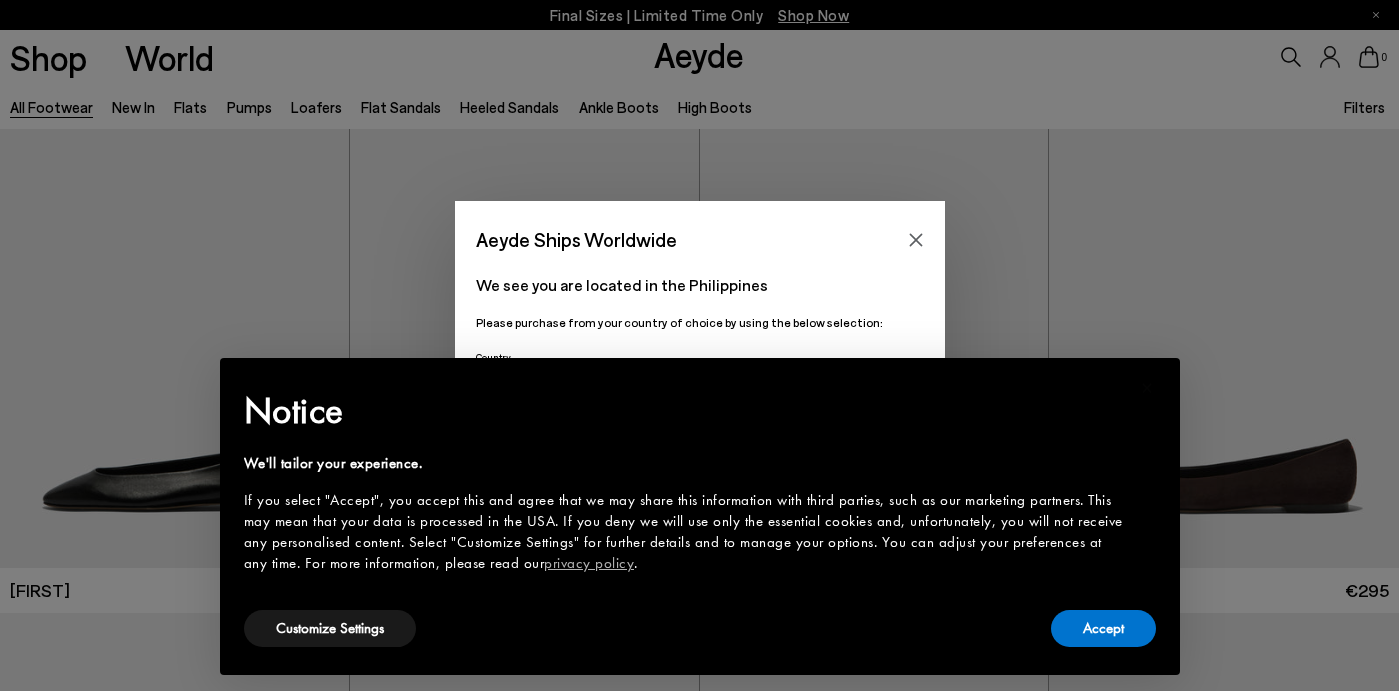 click on "×
Notice We'll tailor your experience. If you select "Accept", you accept this and agree that we may share this information with third parties, such as our marketing partners. This may mean that your data is processed in the USA. If you deny we will use only the essential cookies and, unfortunately, you will not receive any personalised content. Select "Customize Settings" for further details and to manage your options. You can adjust your preferences at any time. For more information, please read our  privacy policy . Press again to continue 0/2 Customize Settings Accept" at bounding box center (700, 516) 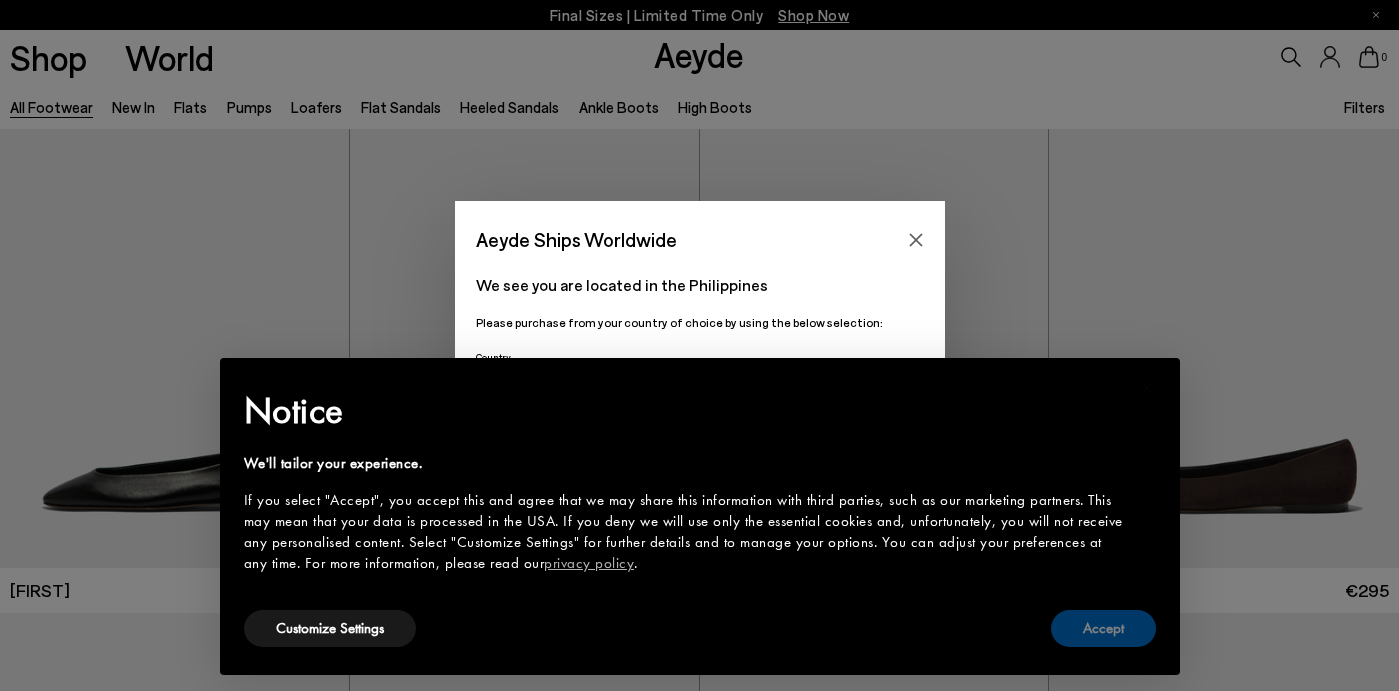 click on "Accept" at bounding box center [1103, 628] 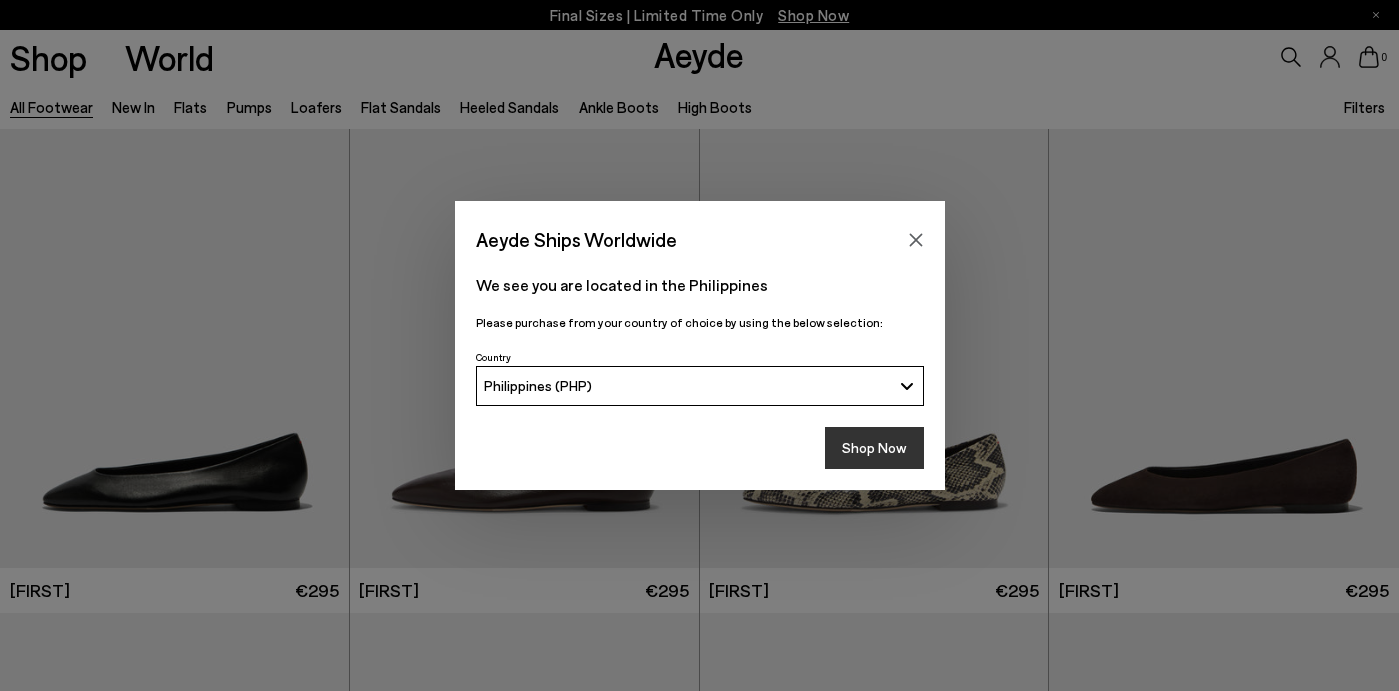 click on "Shop Now" at bounding box center (874, 448) 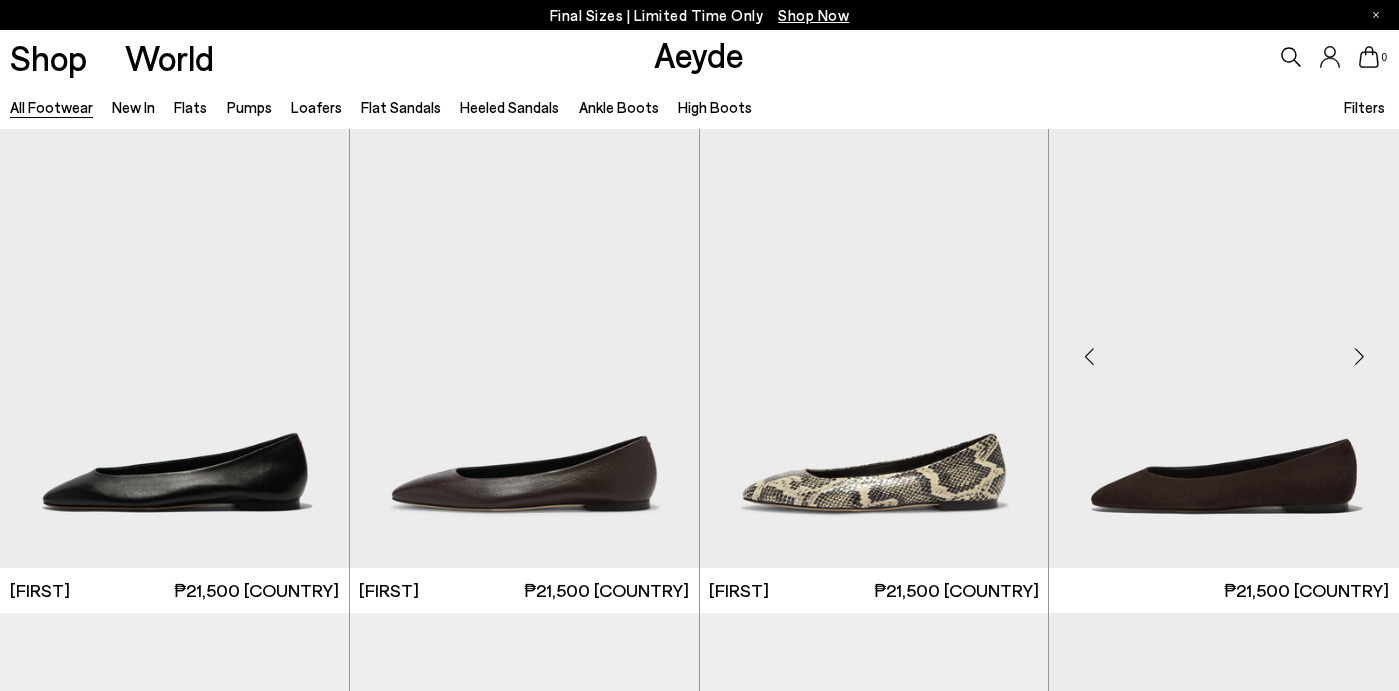 scroll, scrollTop: 0, scrollLeft: 0, axis: both 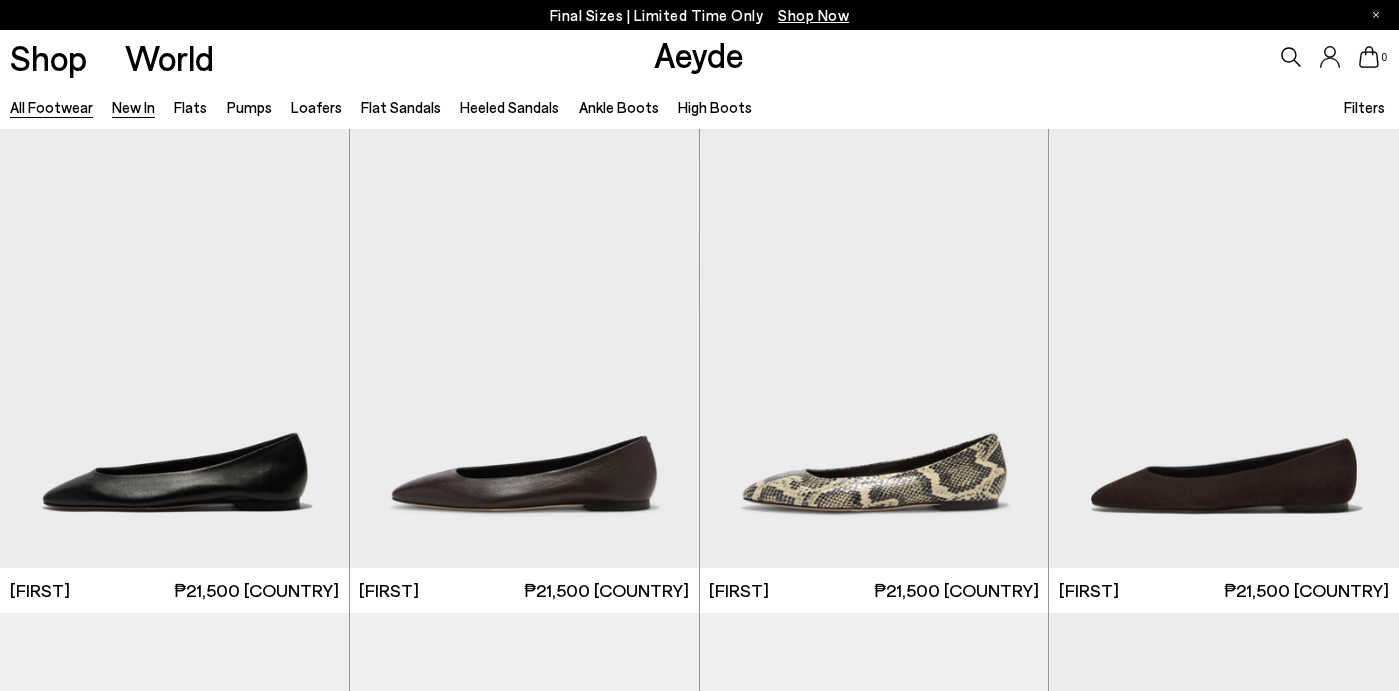 click on "New In" at bounding box center [133, 107] 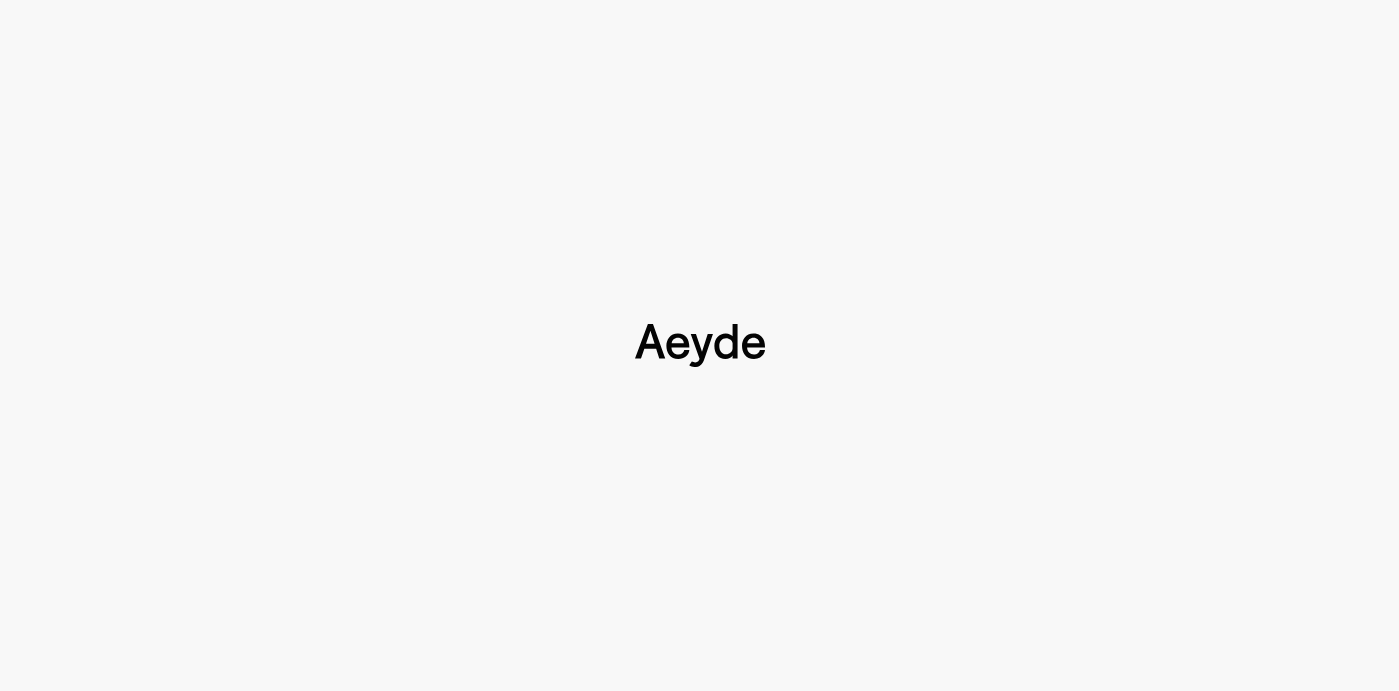 scroll, scrollTop: 0, scrollLeft: 0, axis: both 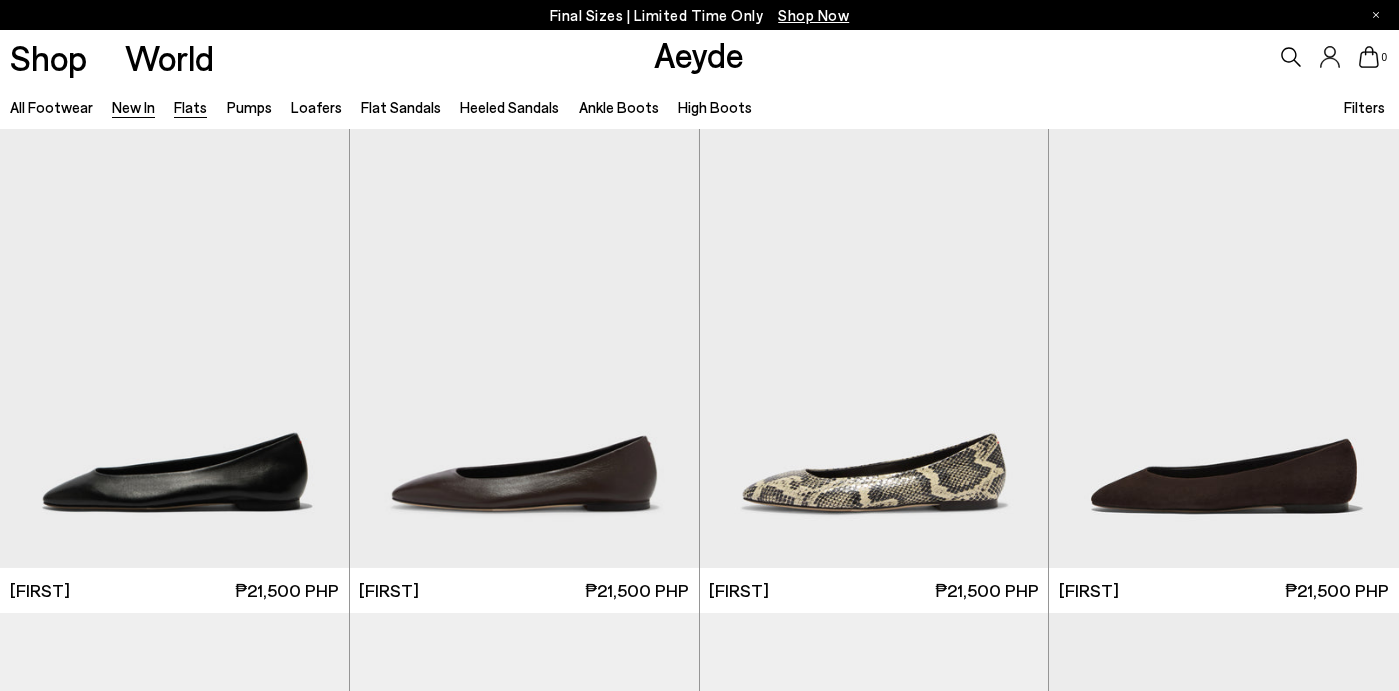 click on "Flats" at bounding box center [190, 107] 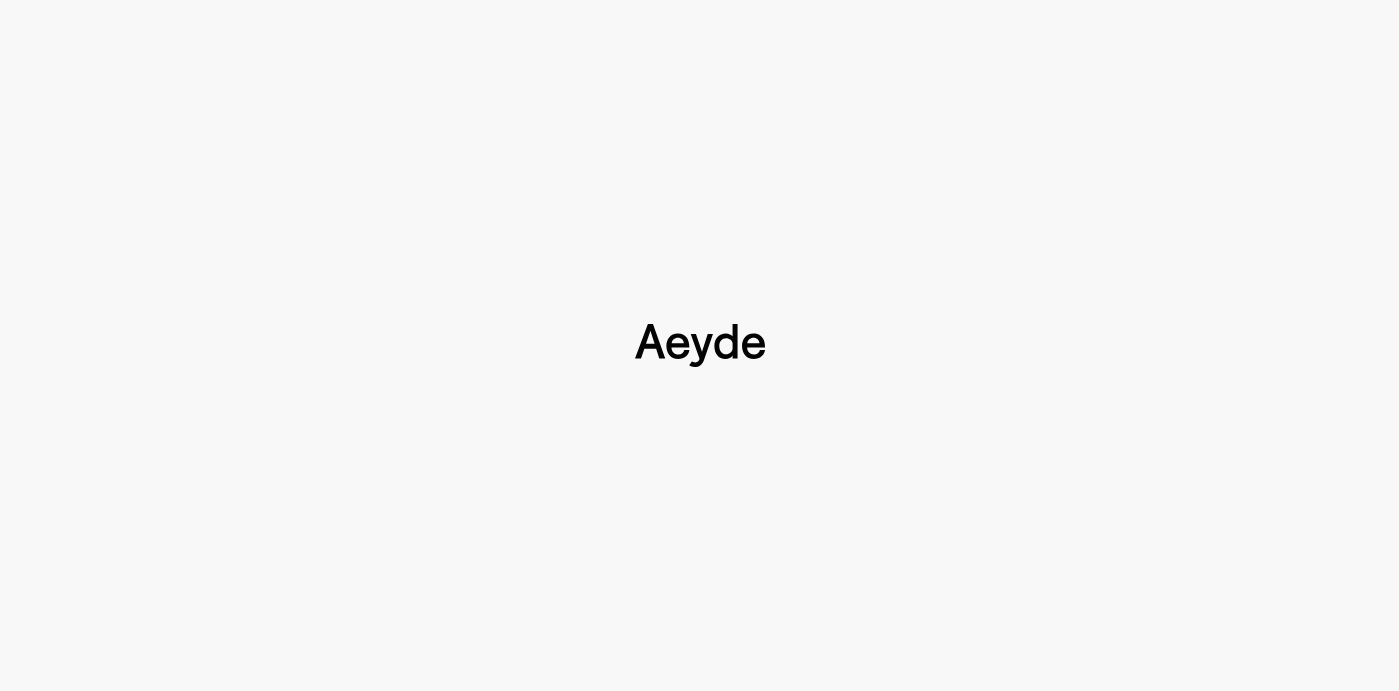scroll, scrollTop: 0, scrollLeft: 0, axis: both 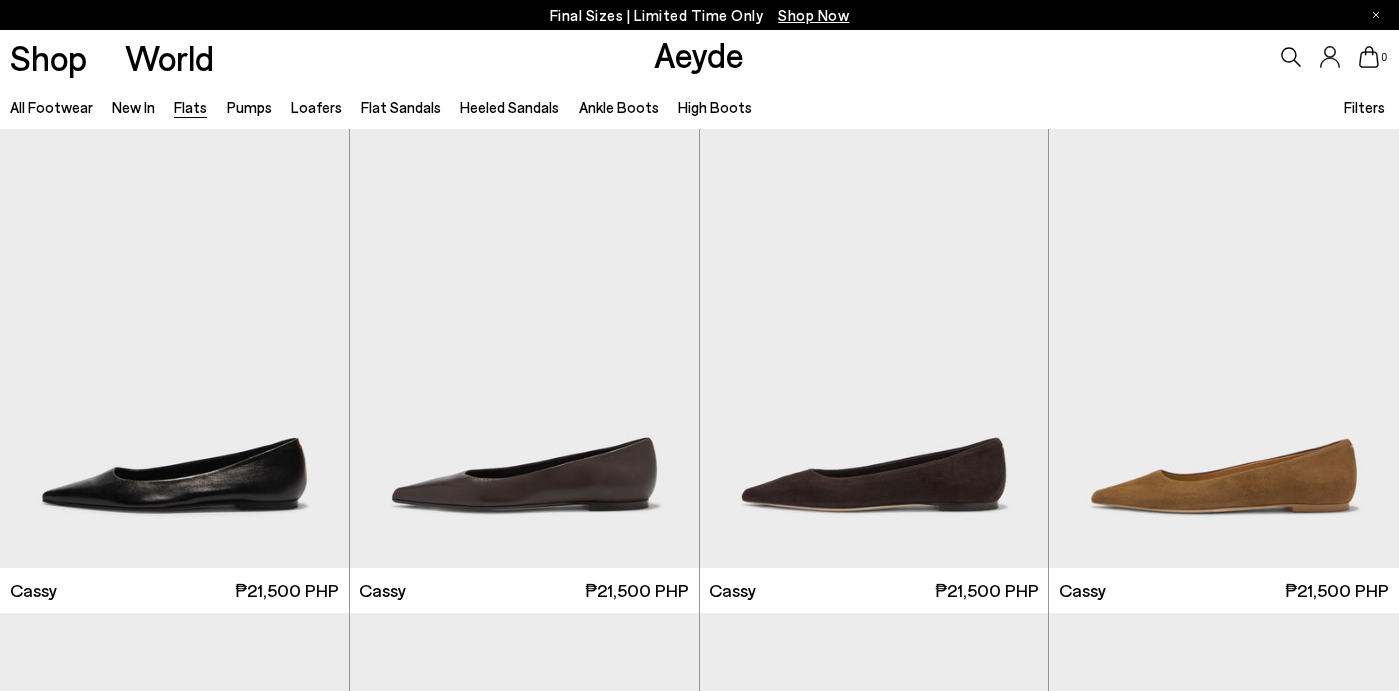 click on "All Footwear
New In
Flats
Pumps
Loafers
Flat Sandals
Heeled Sandals
Ankle Boots
High Boots" at bounding box center [391, 106] 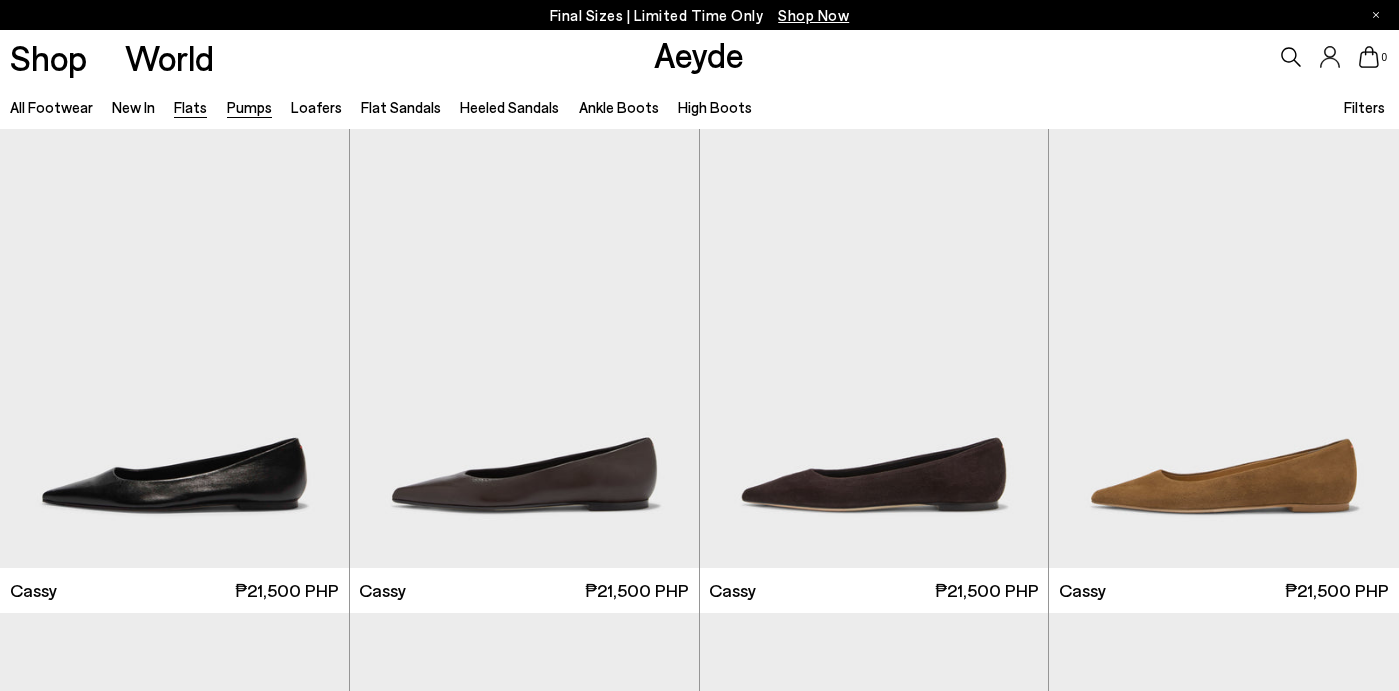 click on "Pumps" at bounding box center (249, 107) 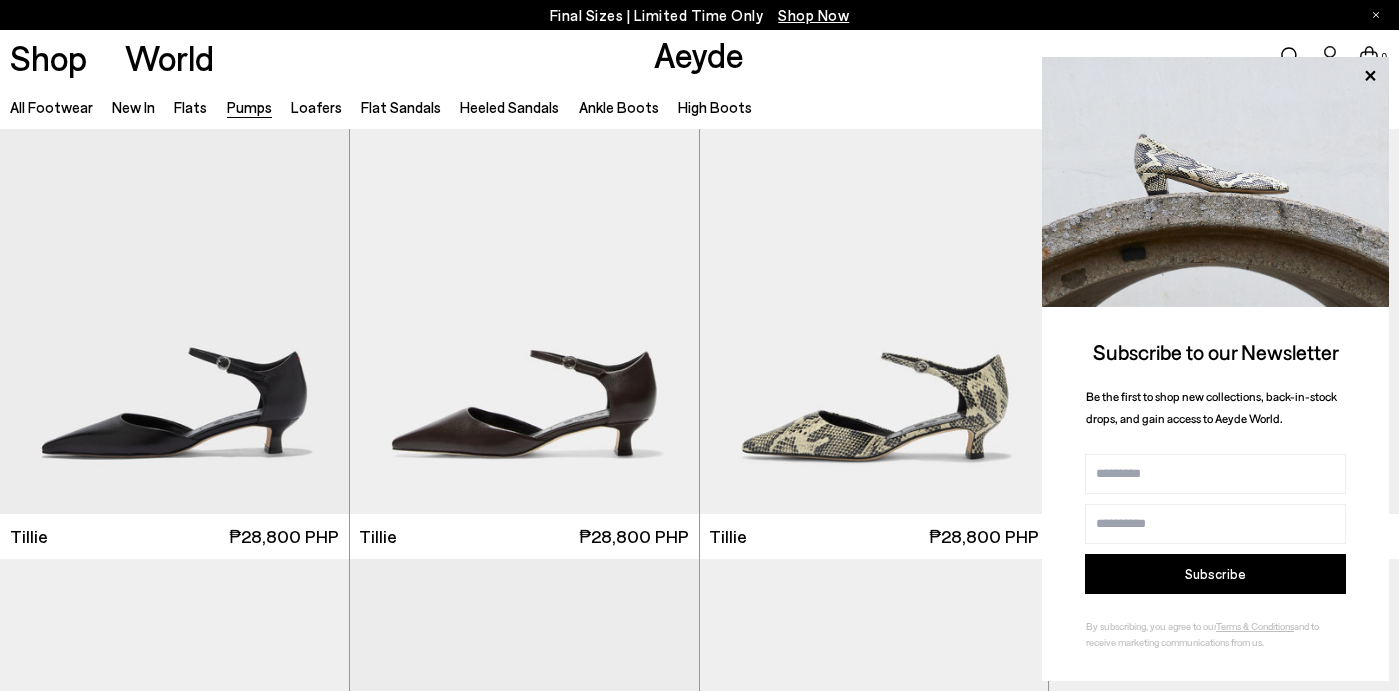 scroll, scrollTop: 0, scrollLeft: 0, axis: both 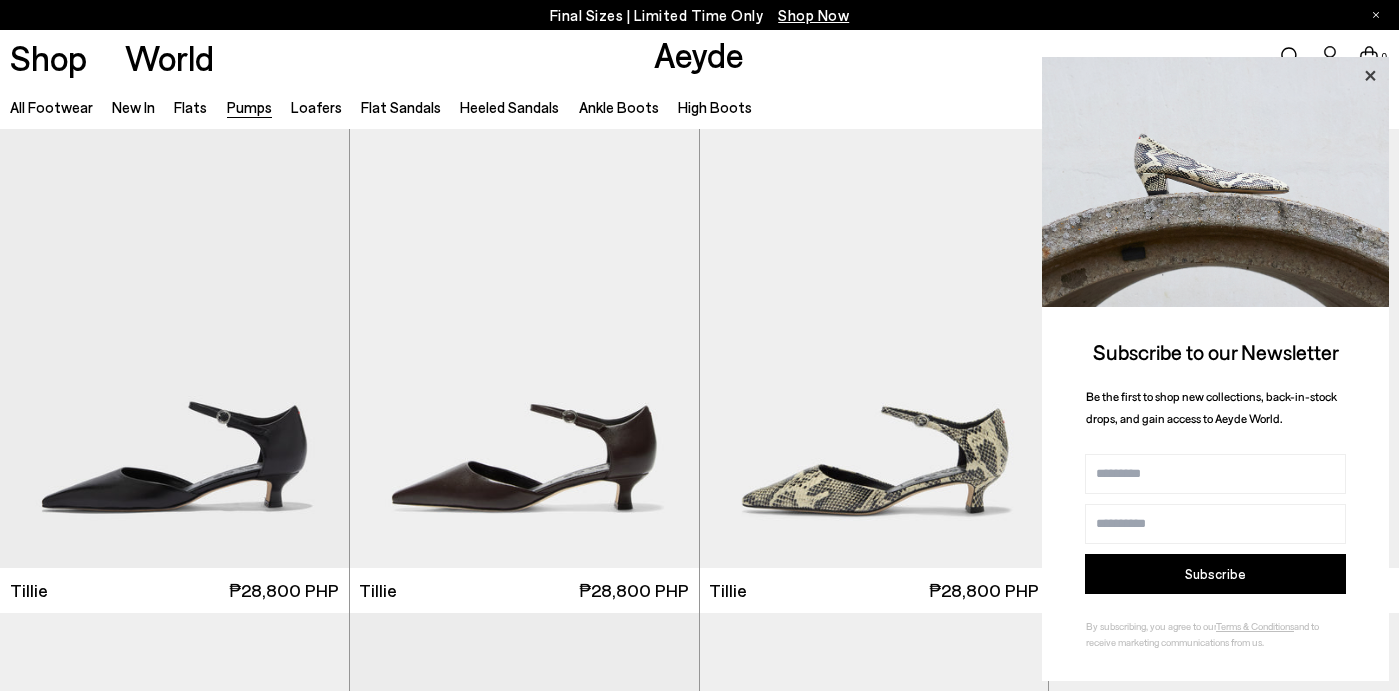 click 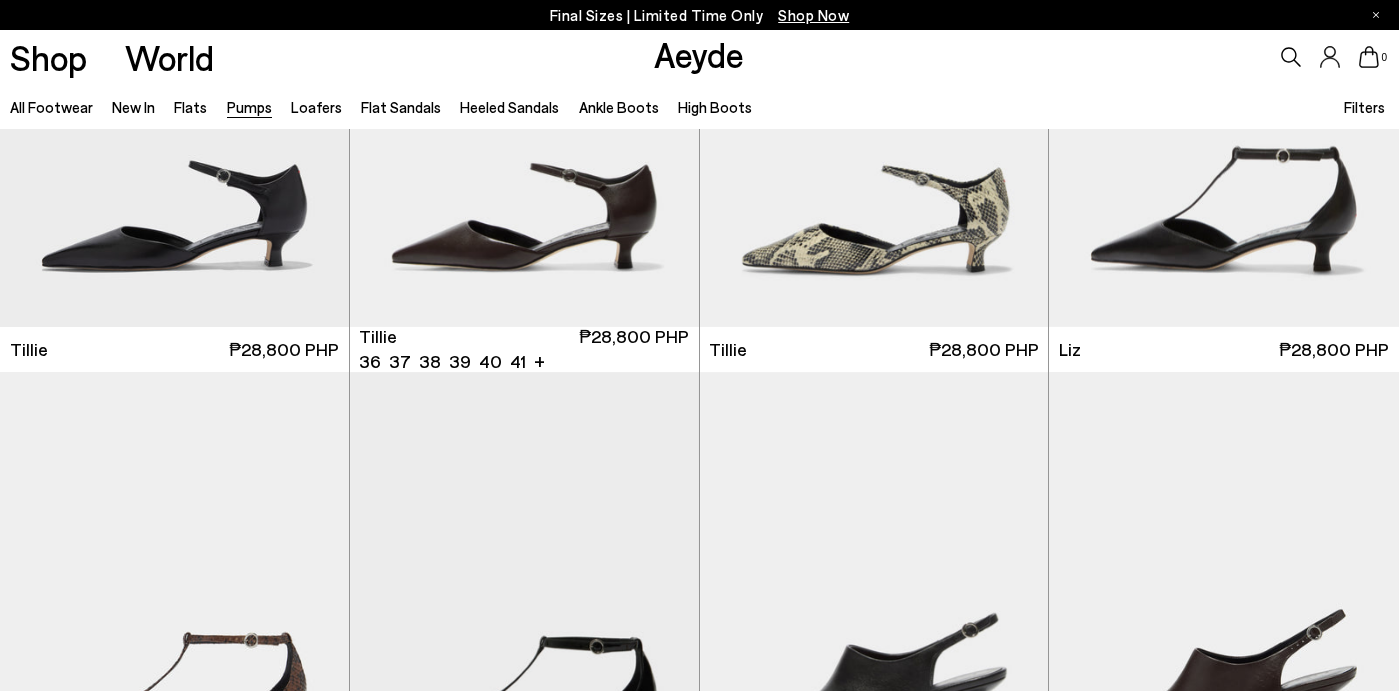 scroll, scrollTop: 0, scrollLeft: 0, axis: both 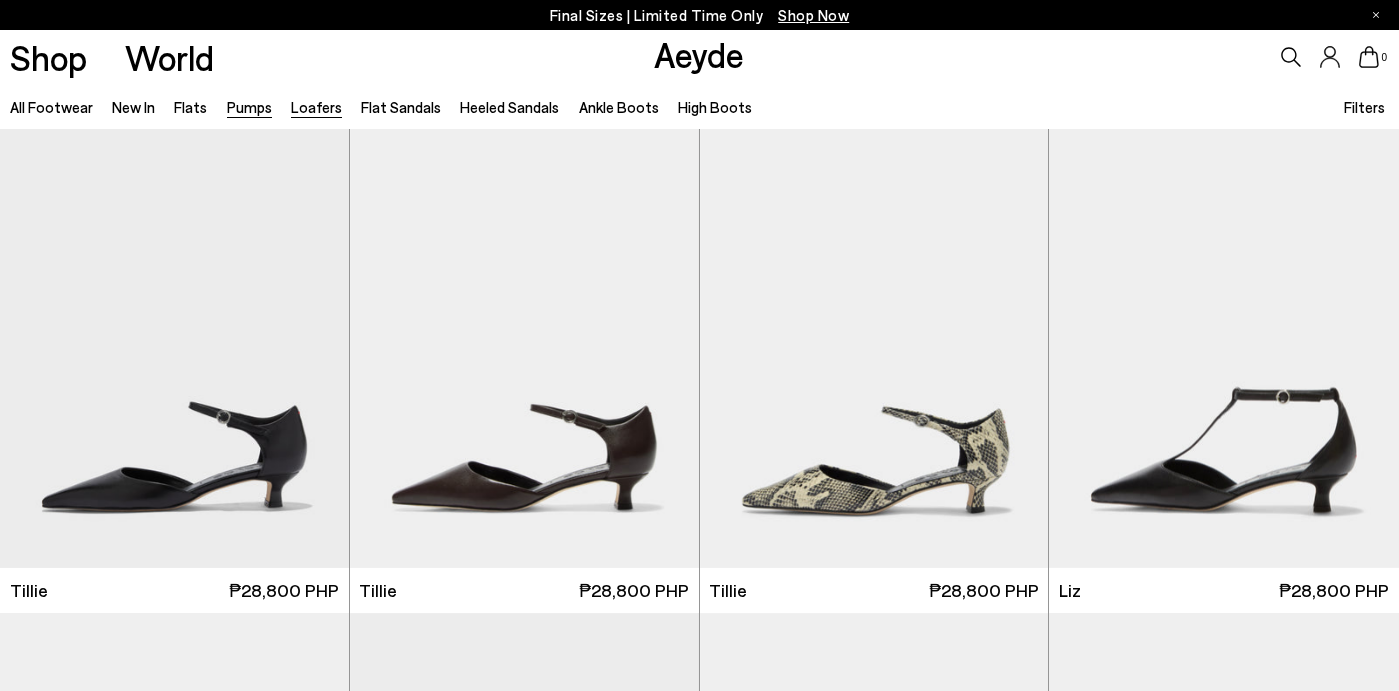click on "Loafers" at bounding box center [316, 107] 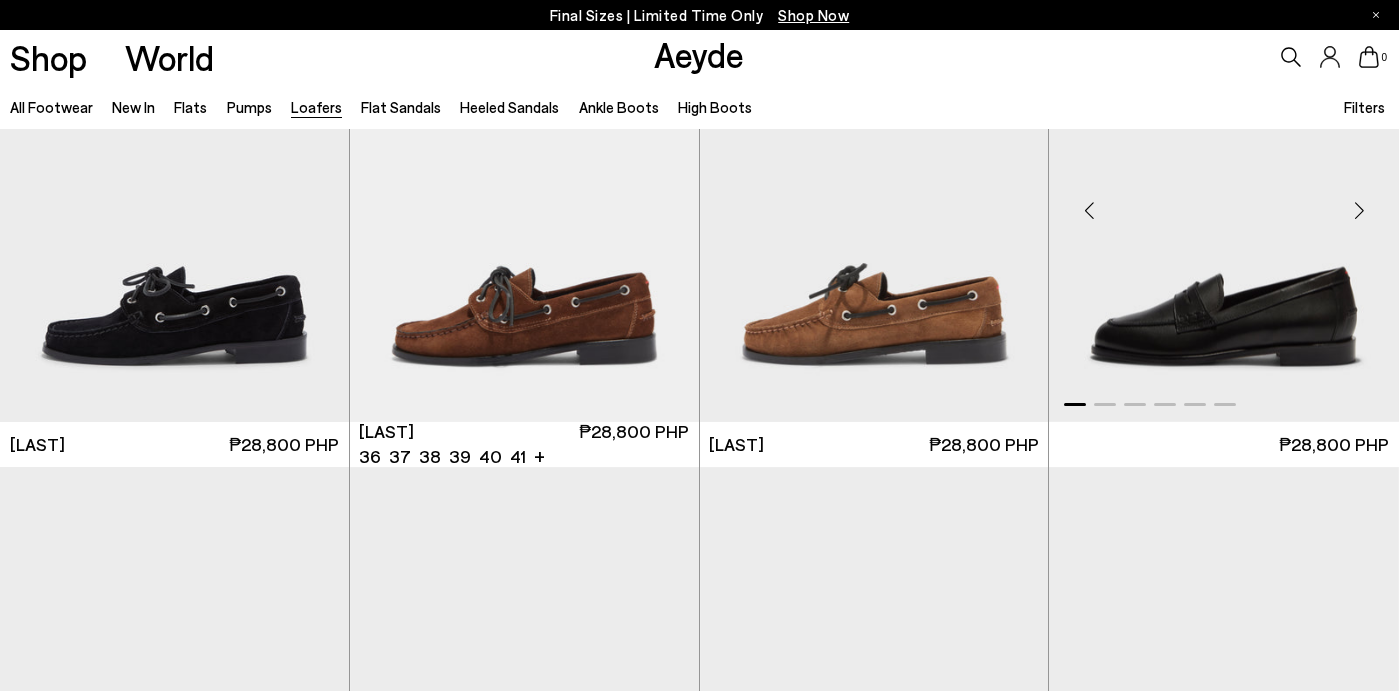 scroll, scrollTop: 1098, scrollLeft: 0, axis: vertical 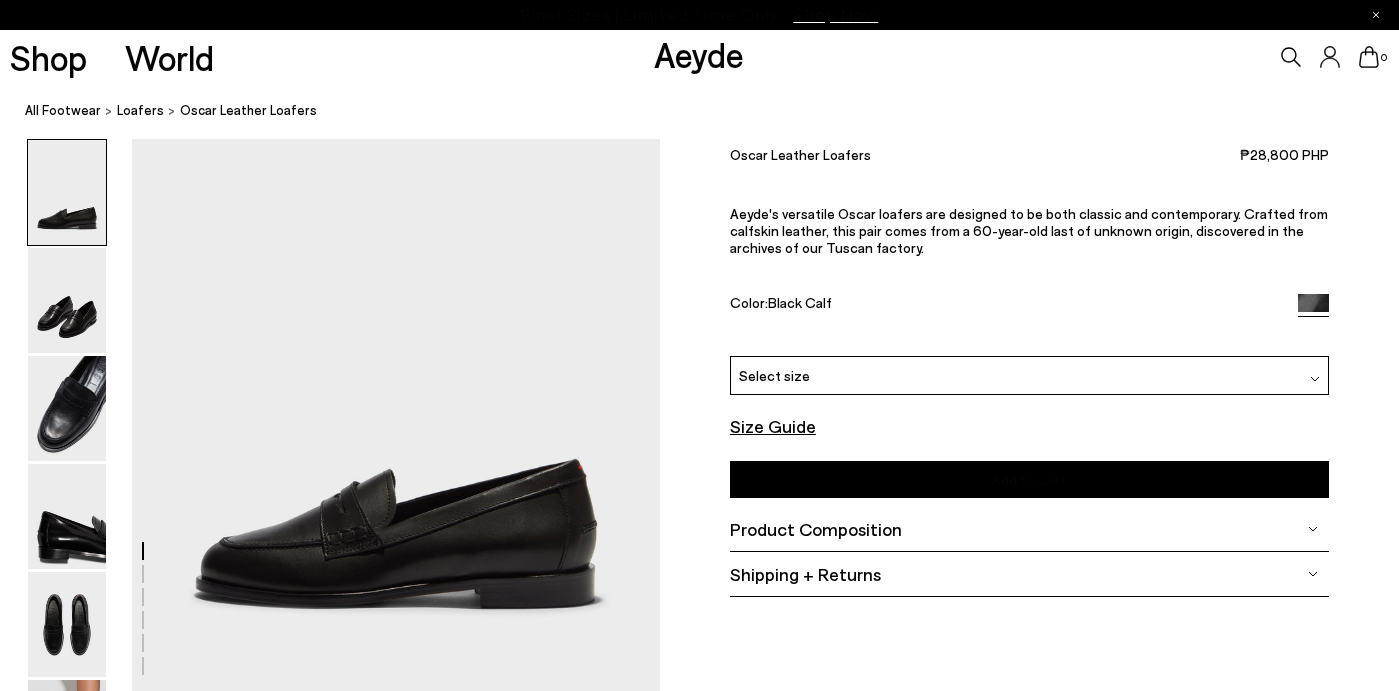 click on "Oscar Leather Loafers
₱28,800 PHP
Aeyde's versatile Oscar loafers are designed to be both classic and contemporary. Crafted from calfskin leather, this pair comes from a 60-year-old last of unknown origin, discovered in the archives of our Tuscan factory.
Color:  Black Calf" at bounding box center (1029, 247) 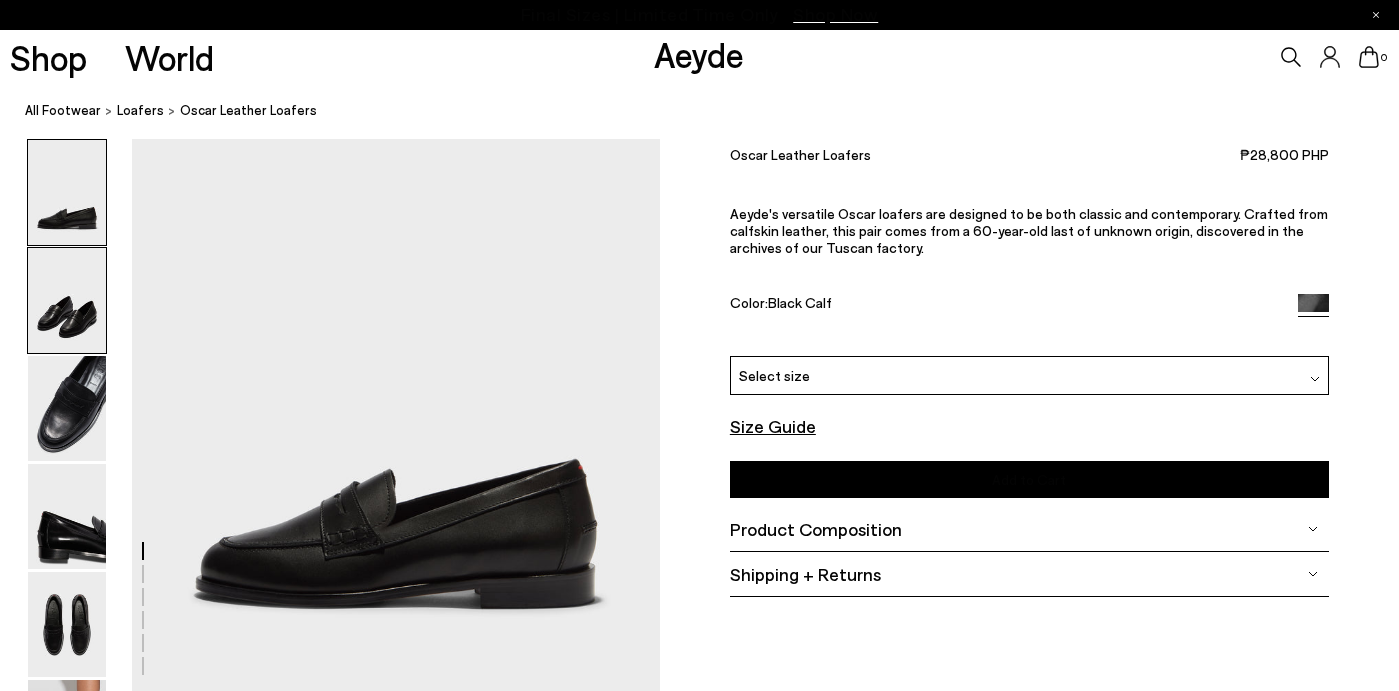 click at bounding box center [67, 300] 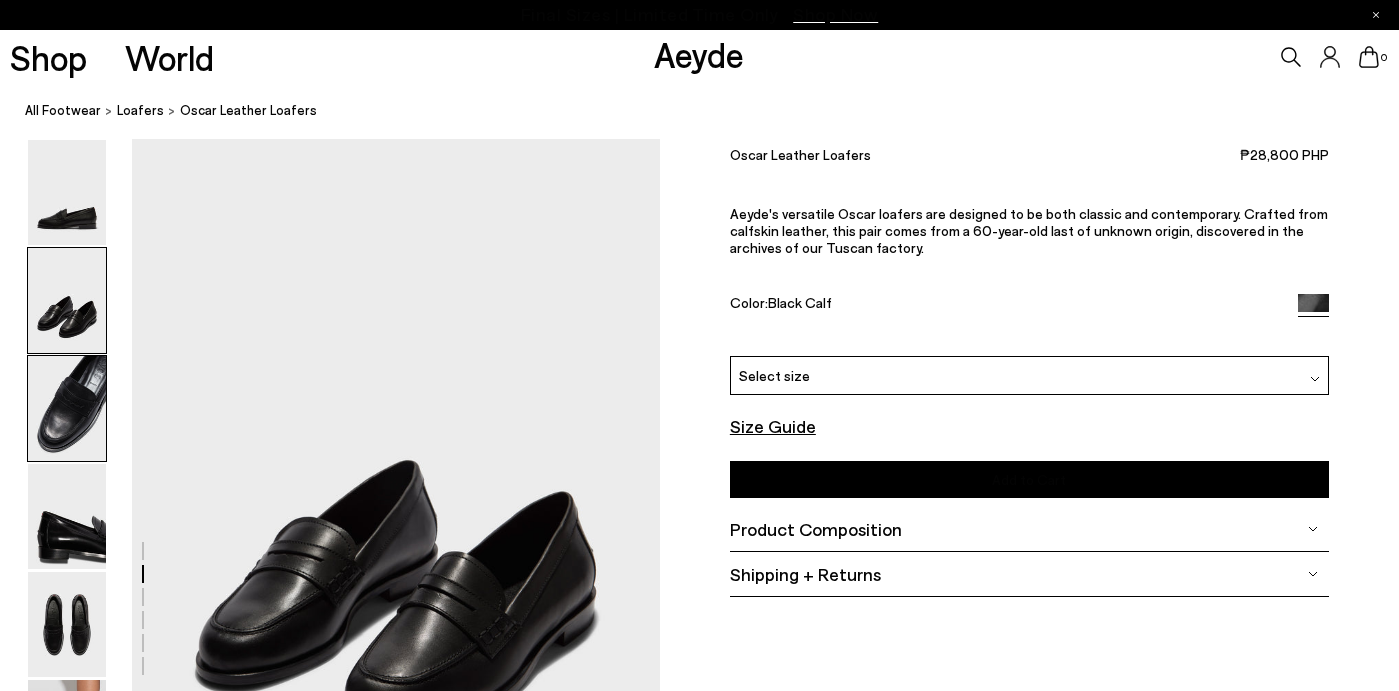 click at bounding box center (67, 408) 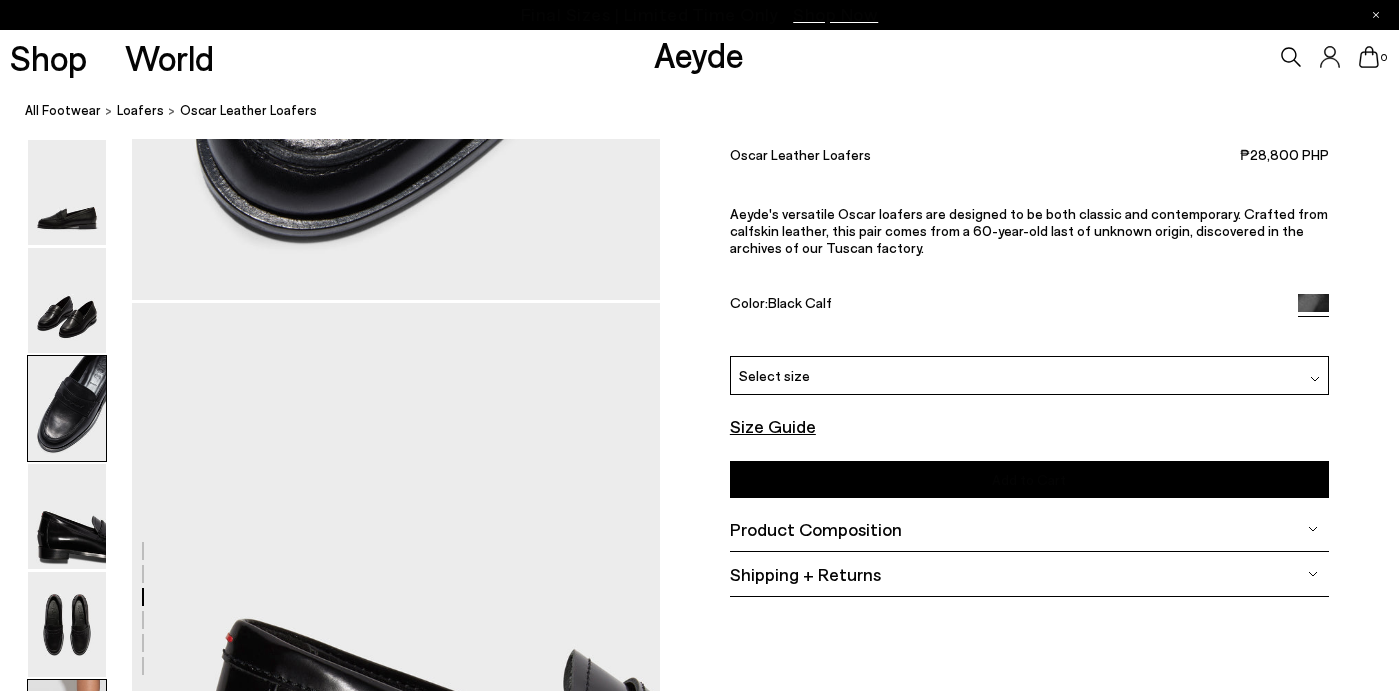 click at bounding box center [67, 732] 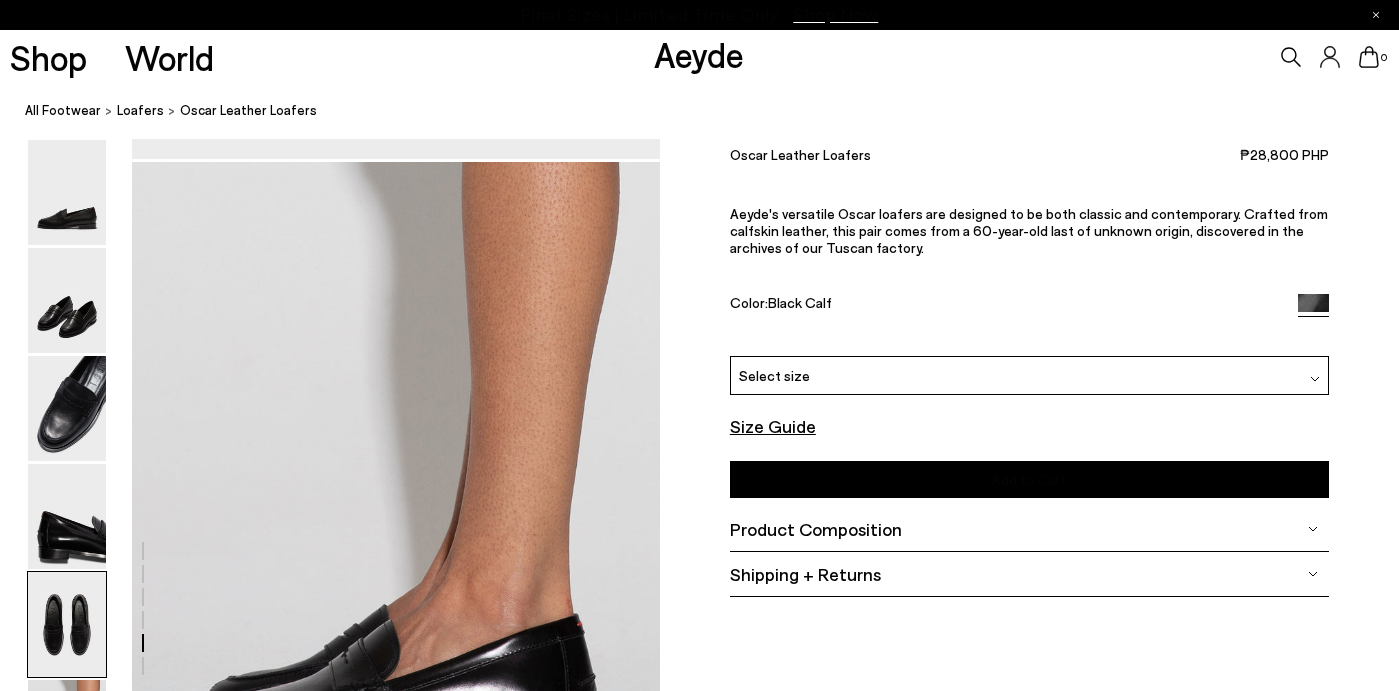 scroll, scrollTop: 3521, scrollLeft: 0, axis: vertical 